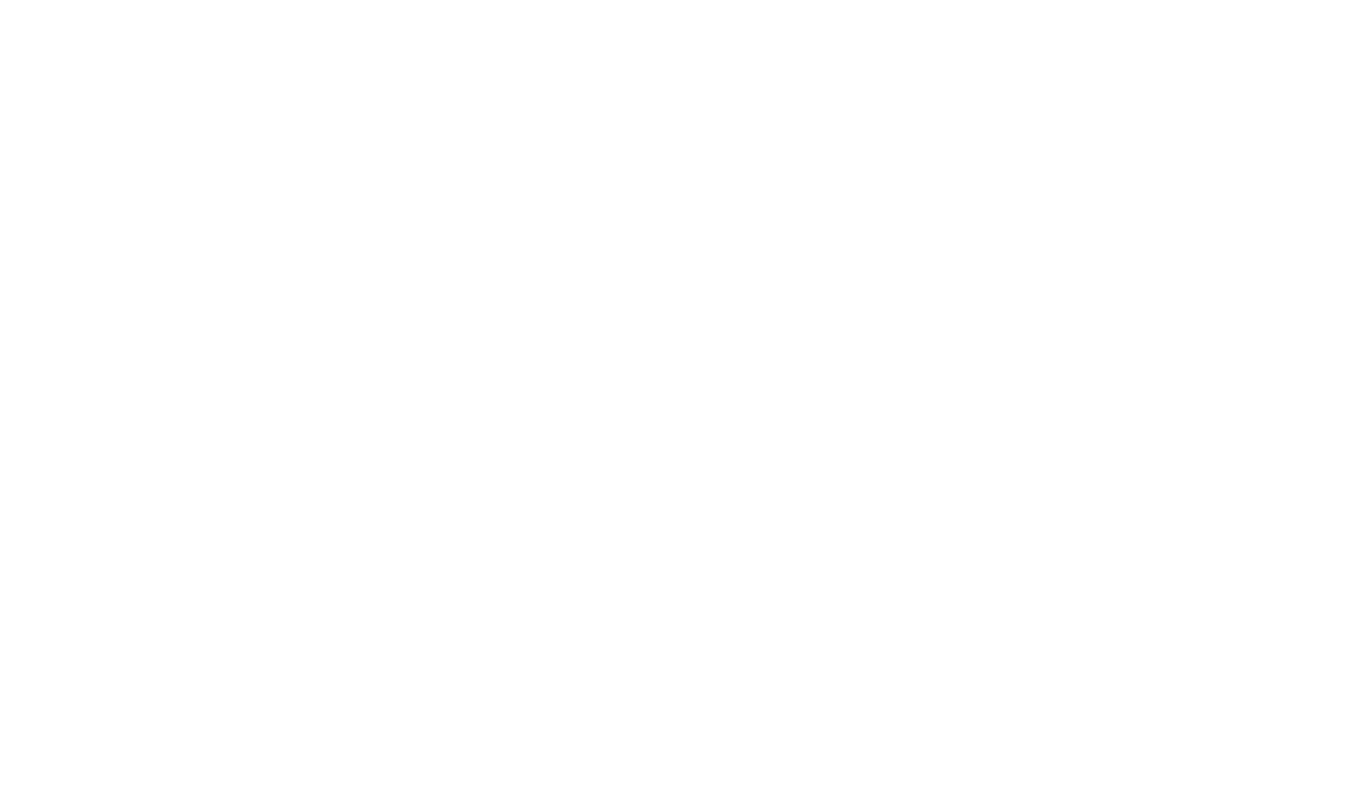 scroll, scrollTop: 0, scrollLeft: 0, axis: both 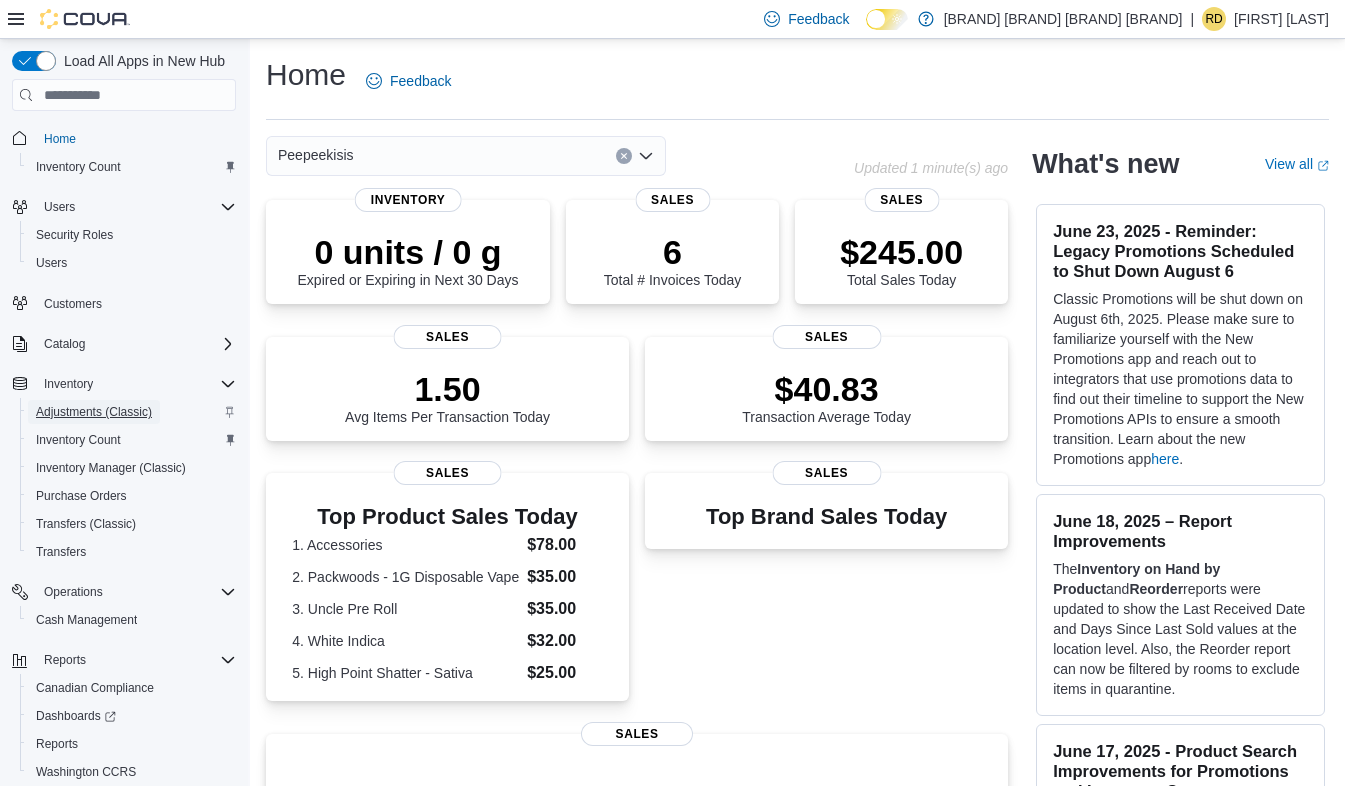 click on "Adjustments (Classic)" at bounding box center [94, 412] 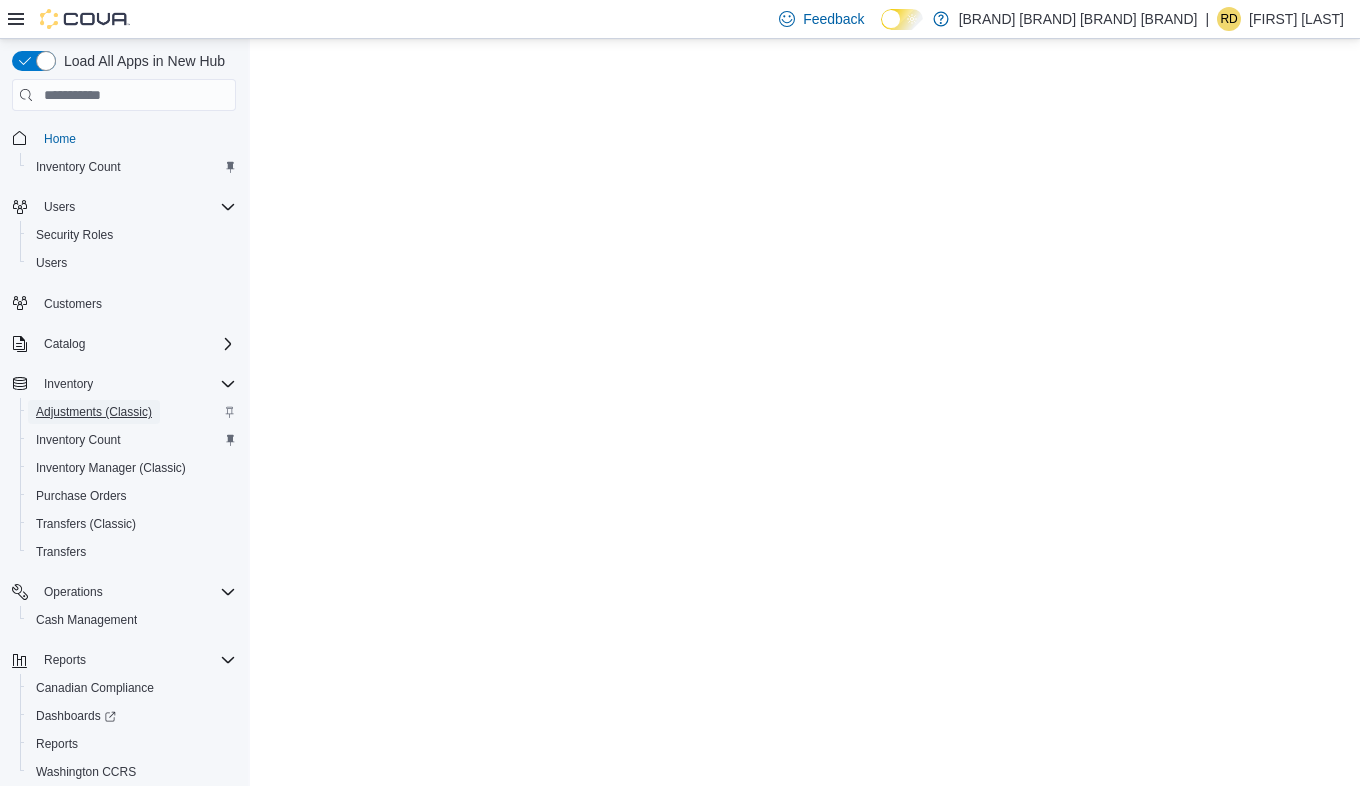 scroll, scrollTop: 0, scrollLeft: 0, axis: both 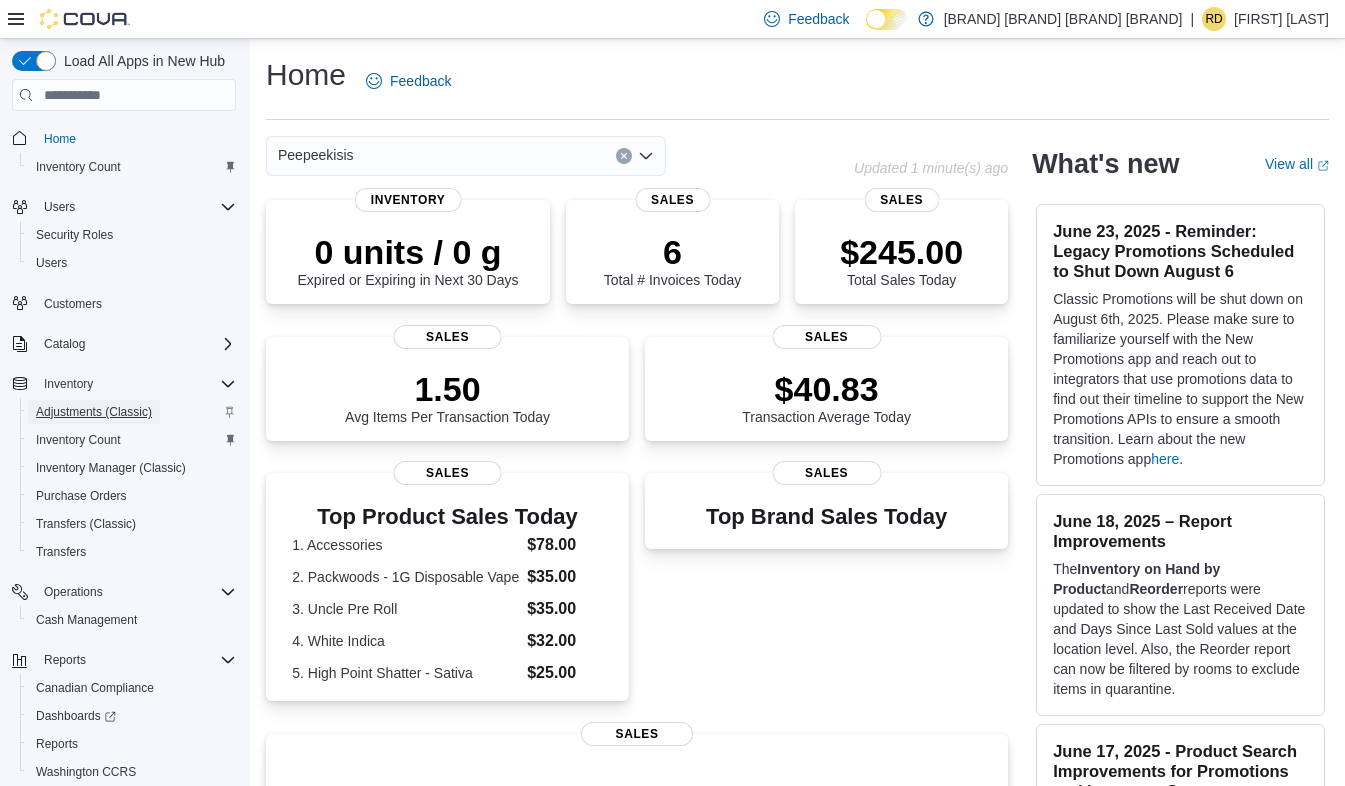 click on "Adjustments (Classic)" at bounding box center (94, 412) 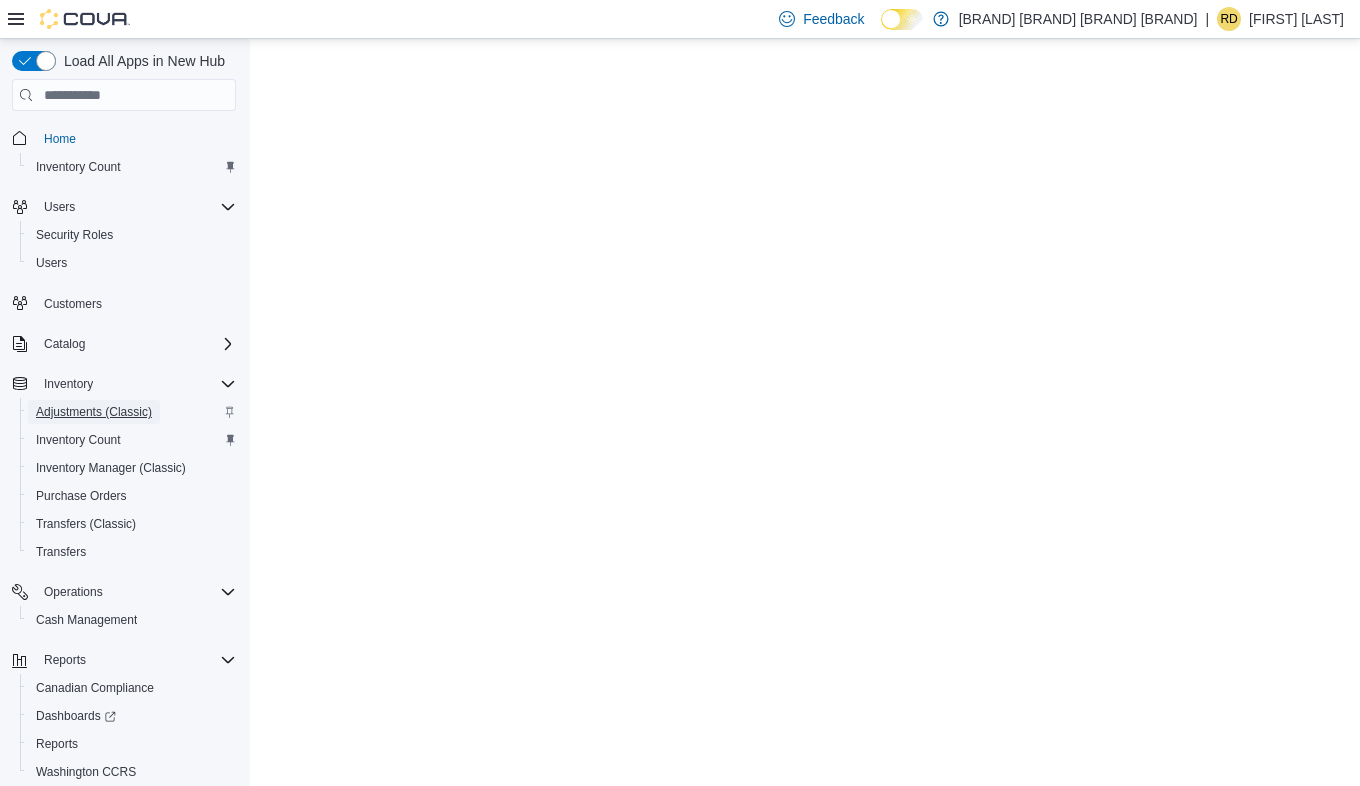 scroll, scrollTop: 0, scrollLeft: 0, axis: both 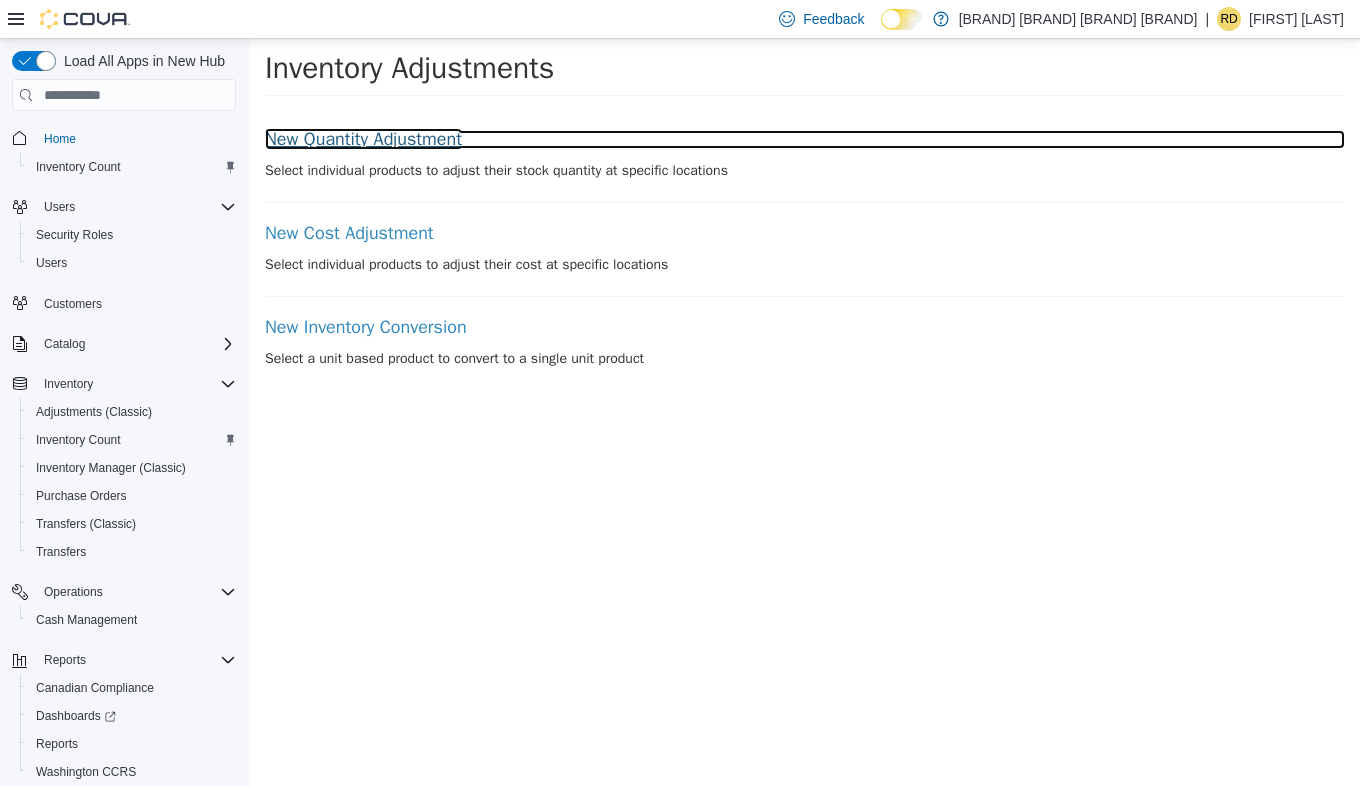 click on "New Quantity Adjustment" at bounding box center [805, 140] 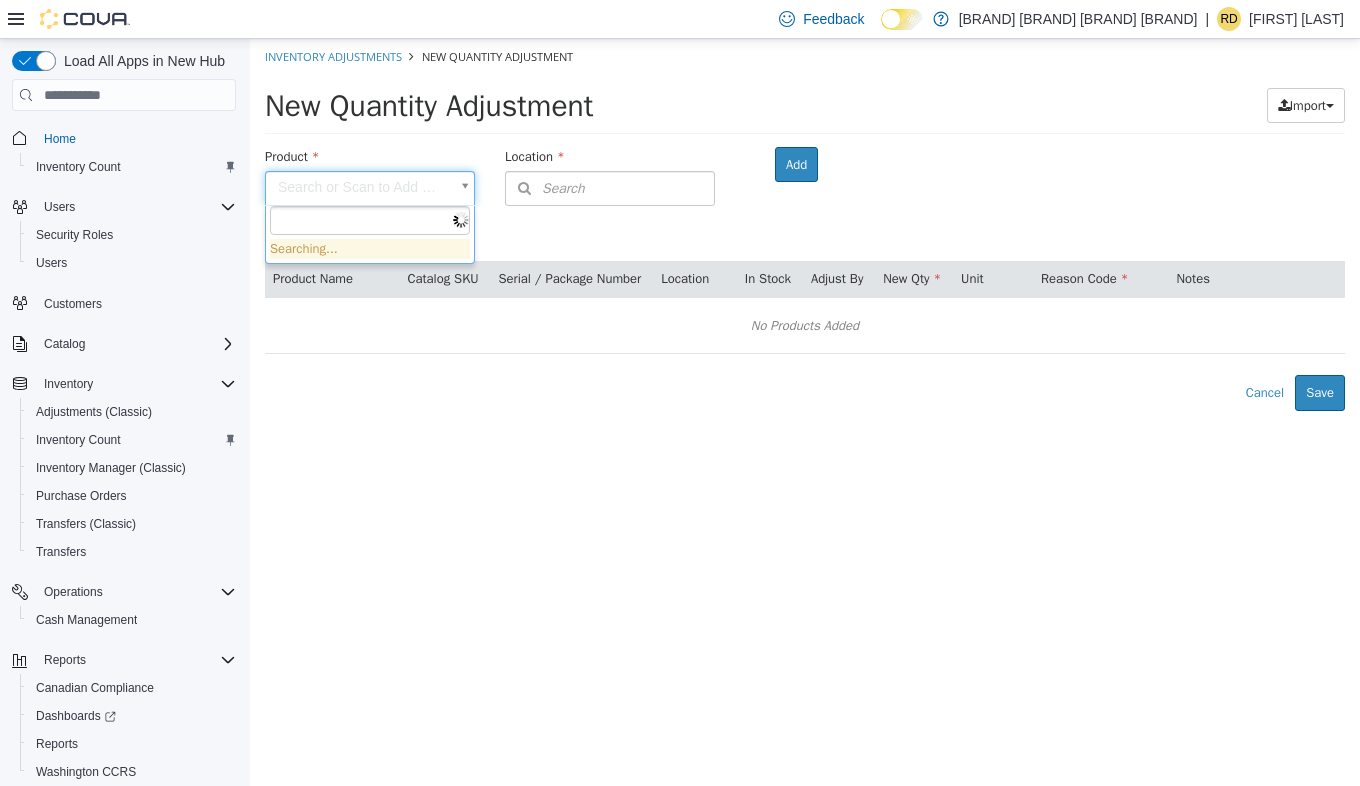 click on "×
Inventory Adjustments
New Quantity Adjustment
New Quantity Adjustment
Import  Inventory Export (.CSV) Package List (.TXT)
Product     Search or Scan to Add Product     Location Search Type 3 or more characters or browse       [BRAND] [BRAND] [BRAND]     (9)         Fishing Lake             Kawacatoose             Peepeekisis             Prince Albert             Saskatoon             Saulteaux - North Battleford             TATC (Muskowekwan)             Wholesale             Witchekan         Room   Add Products  ( 0 ) Product Name Catalog SKU Serial / Package Number Location In Stock Adjust By New Qty Unit Reason Code Notes No Products Added Error saving adjustment please resolve the errors above. Cancel Save
Searching..." at bounding box center (805, 225) 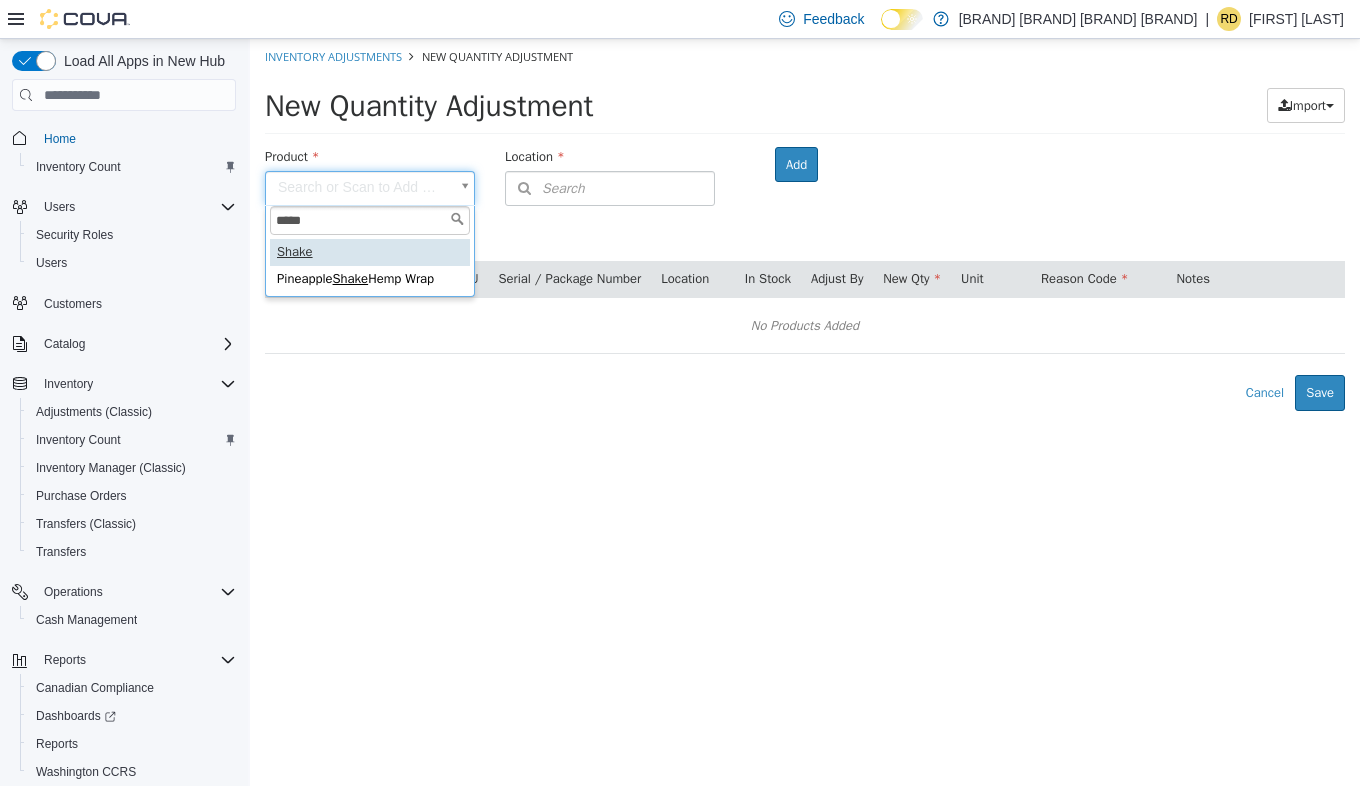 type on "*****" 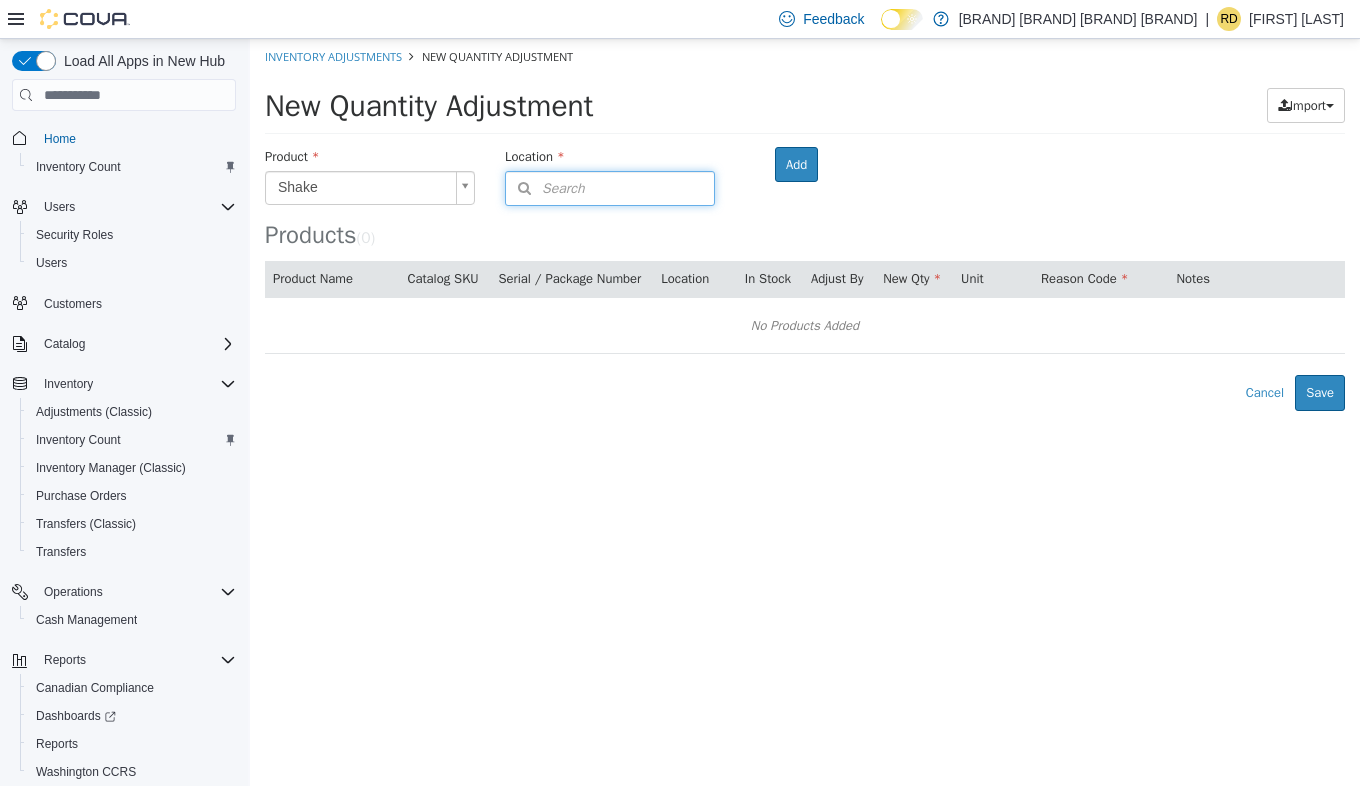 click on "Search" at bounding box center (610, 188) 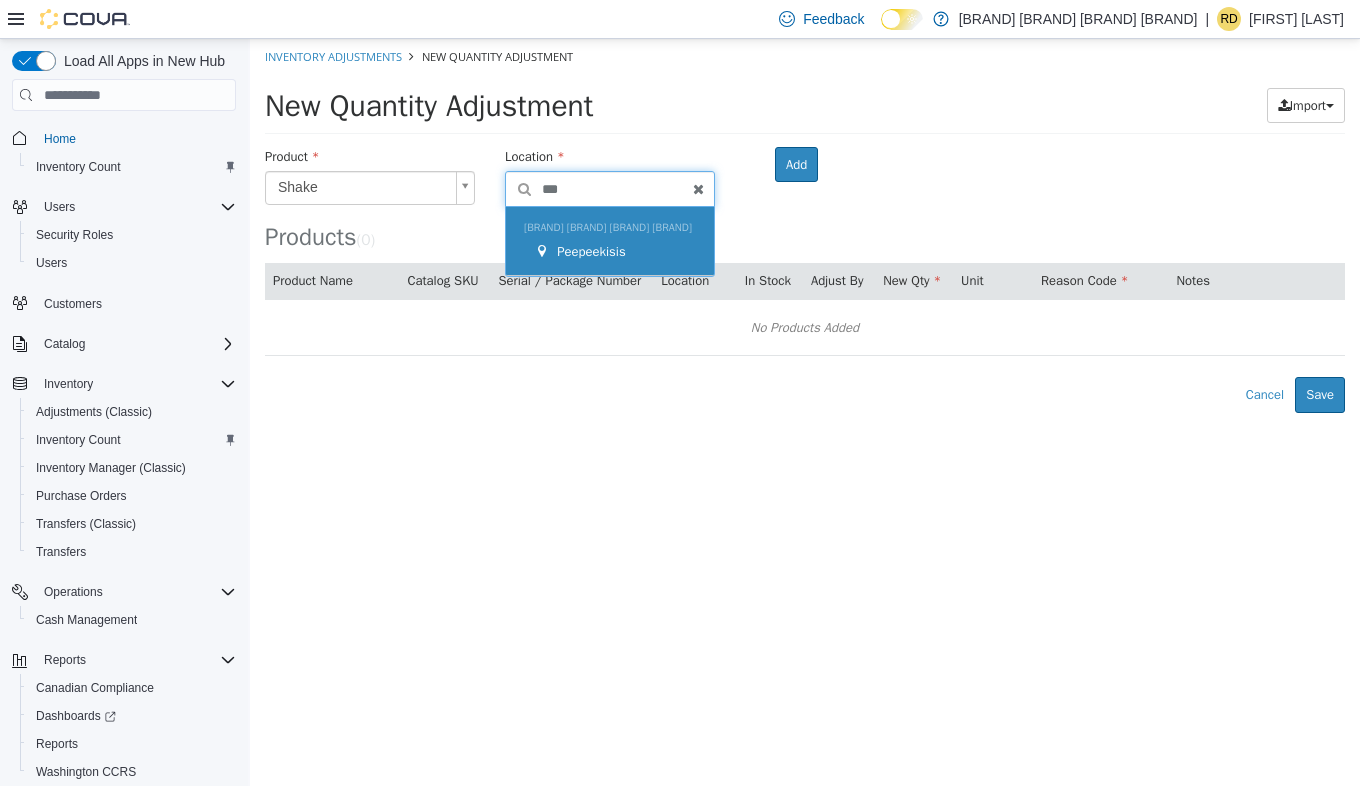 type on "***" 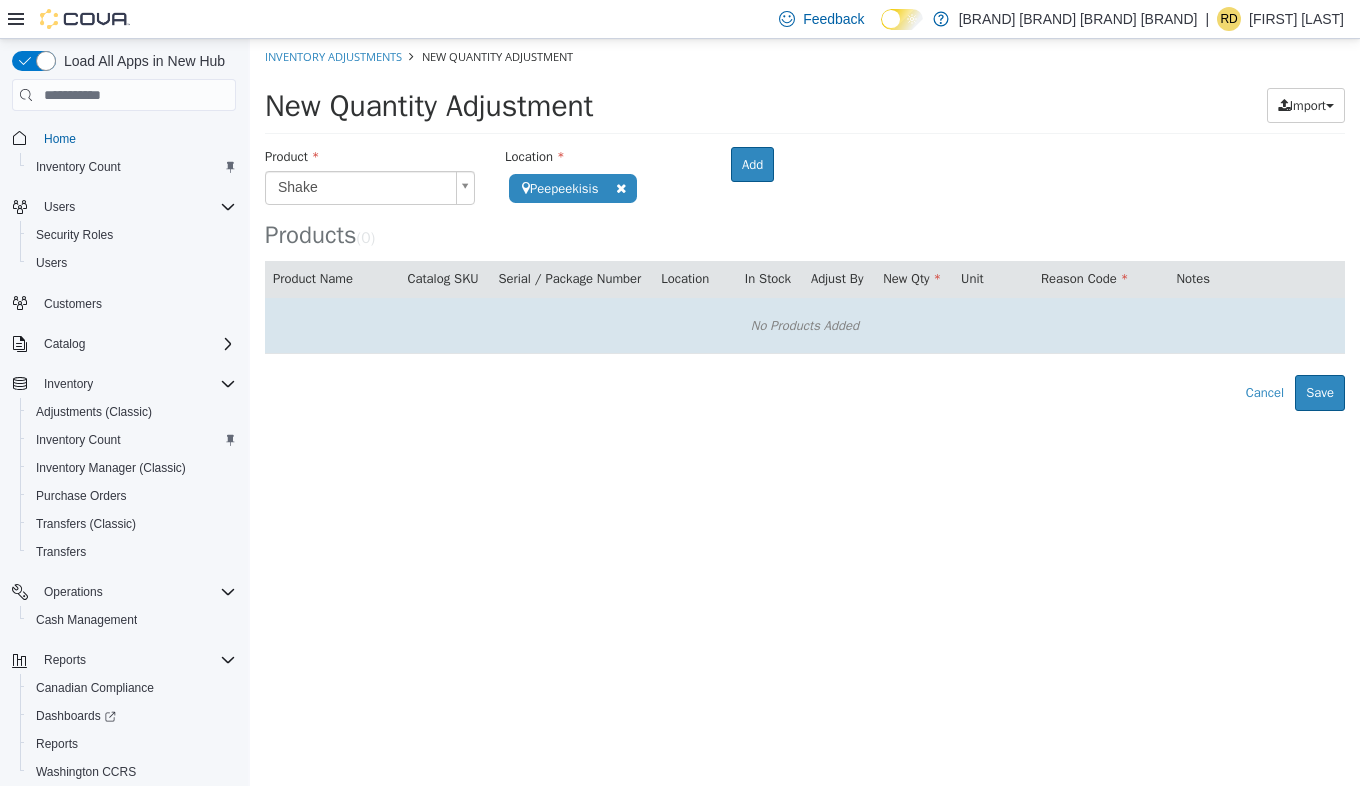 click on "No Products Added" at bounding box center (805, 325) 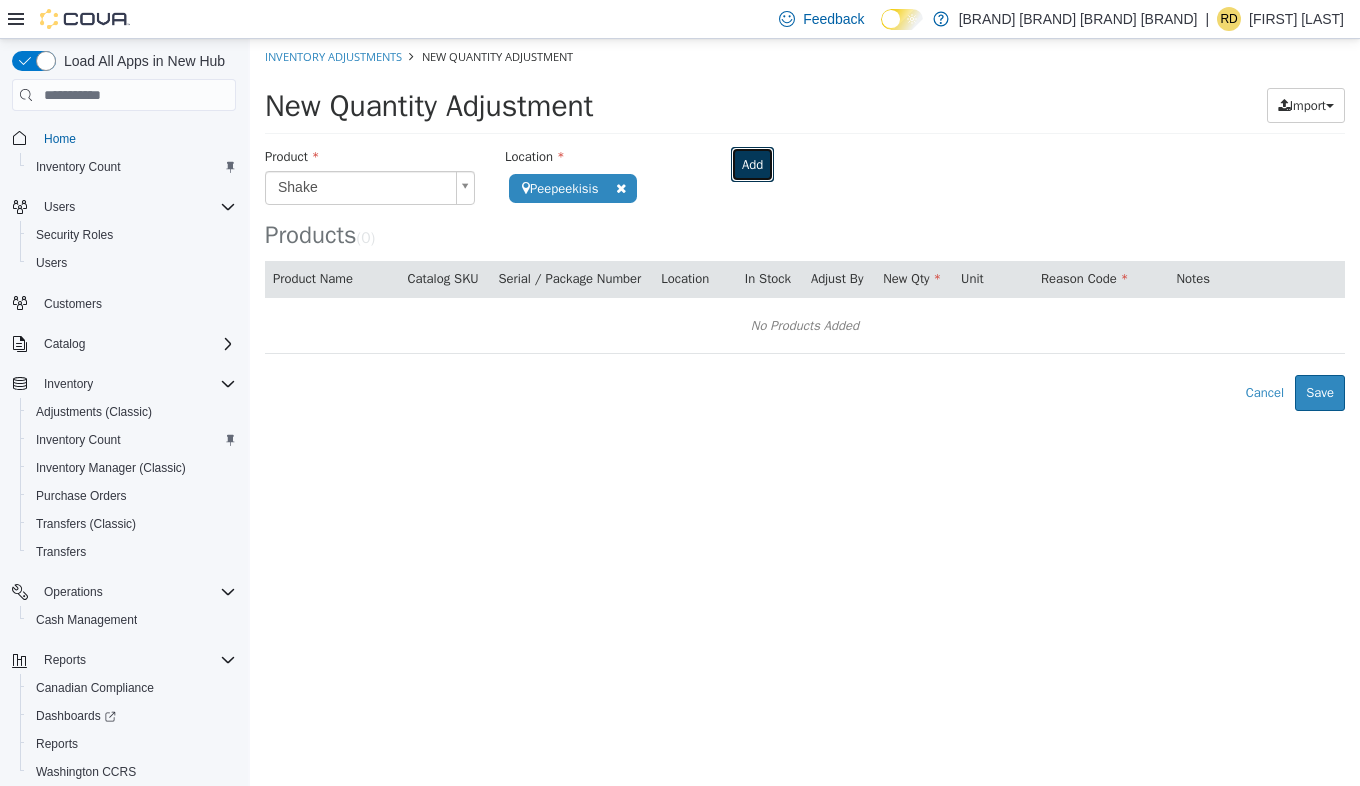 click on "Add" at bounding box center (752, 165) 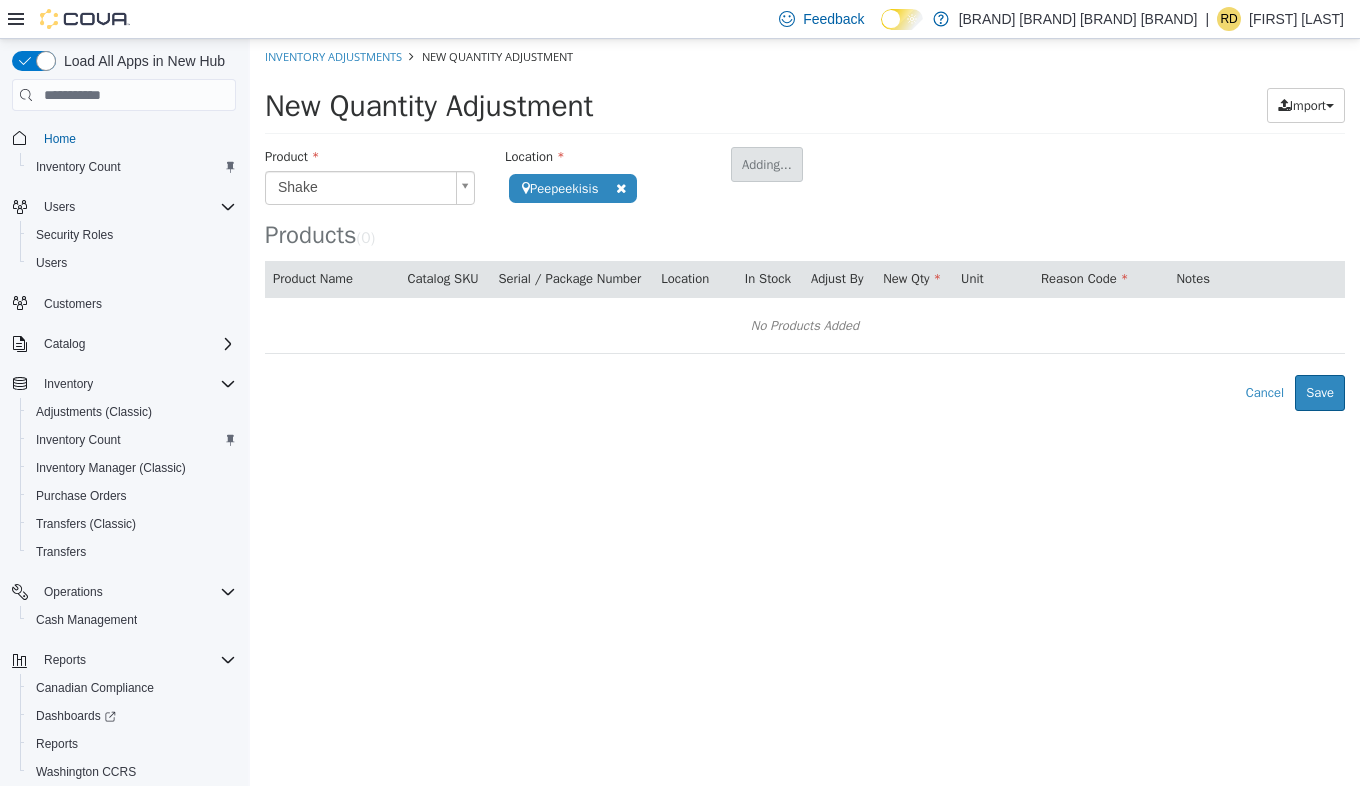 type 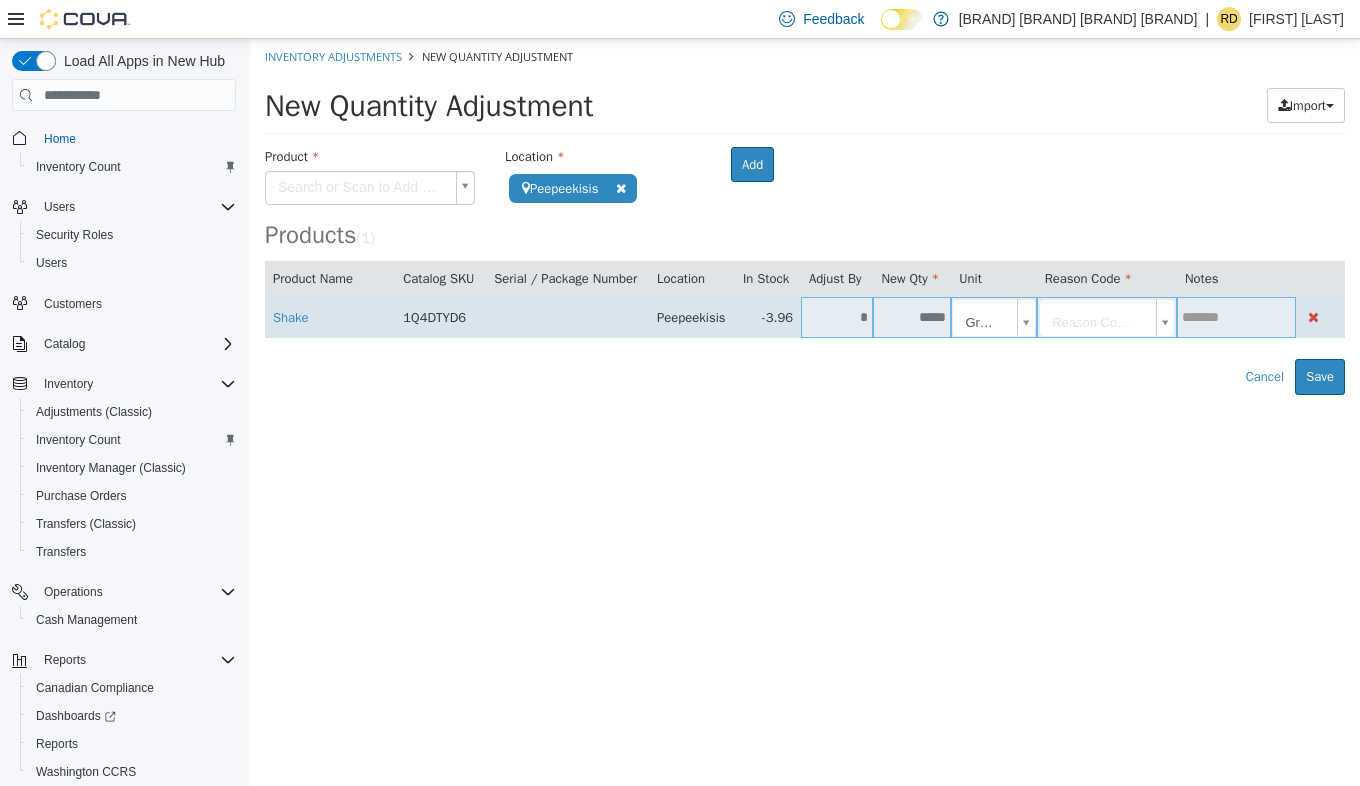 click on "*****" at bounding box center [912, 317] 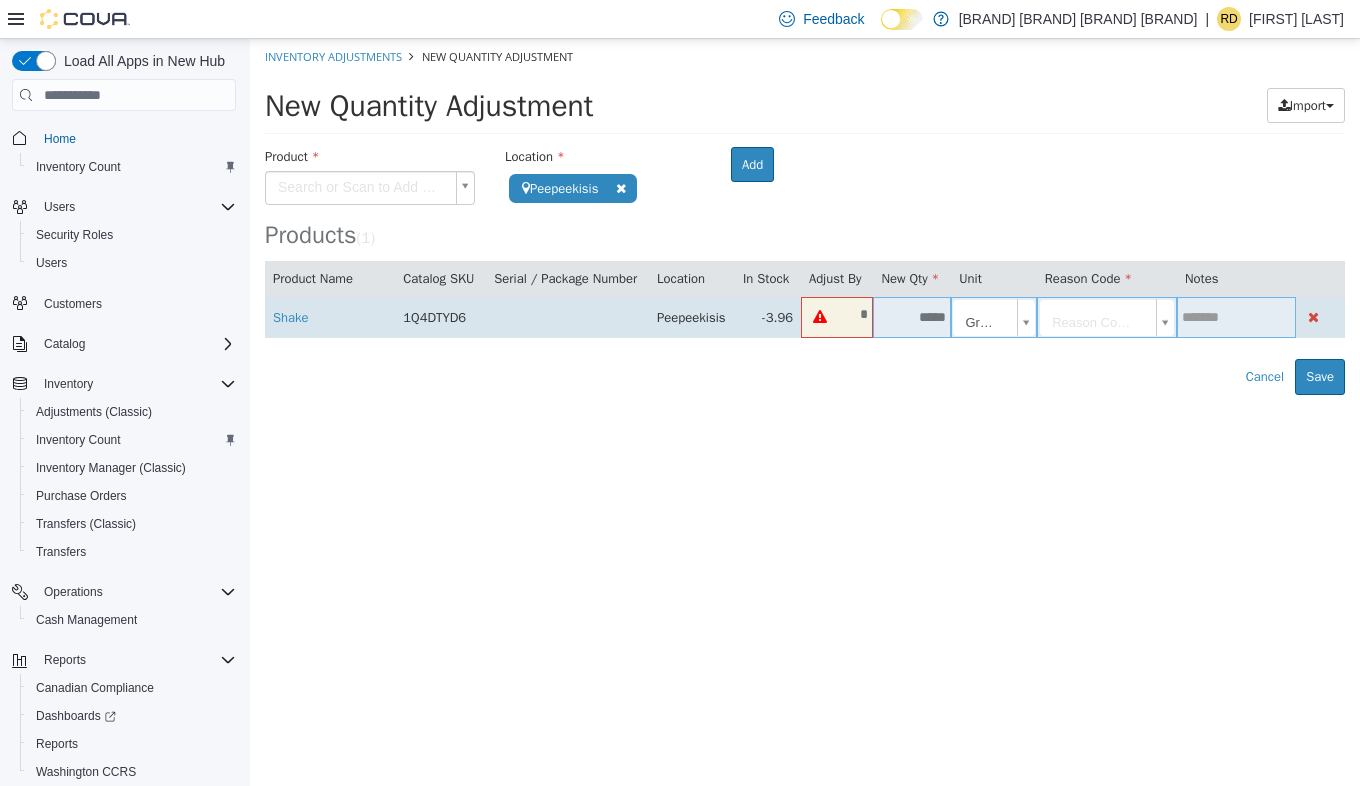 type on "*****" 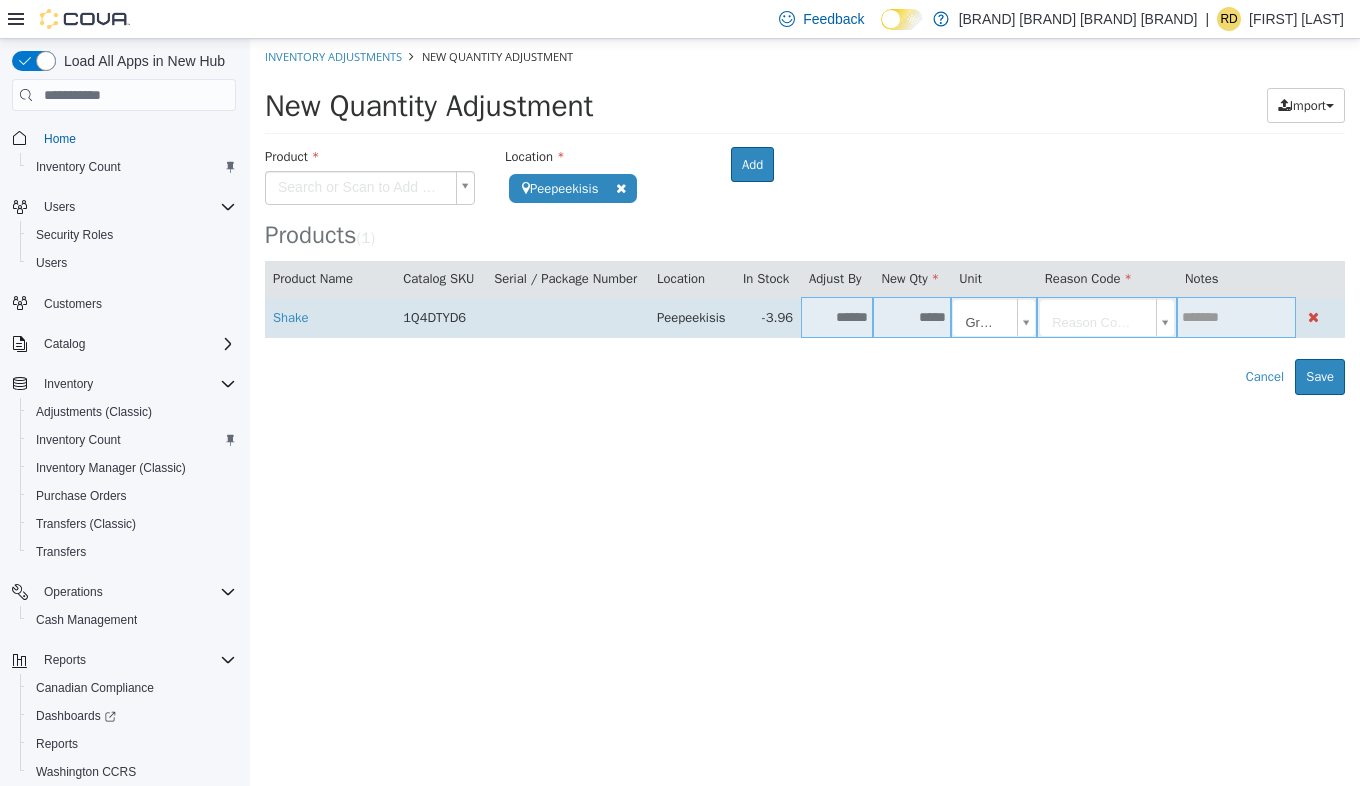 click on "******" at bounding box center [837, 317] 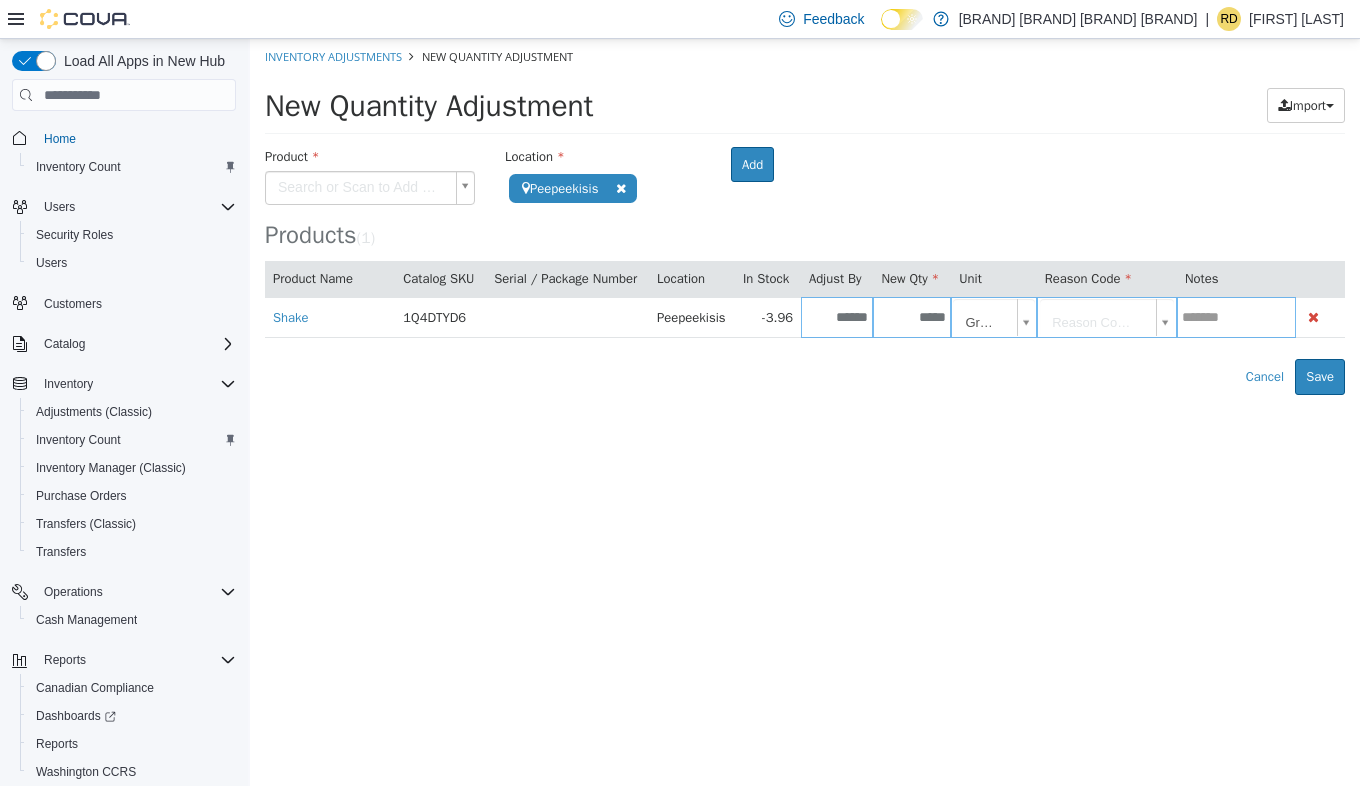 click on "**********" at bounding box center (805, 217) 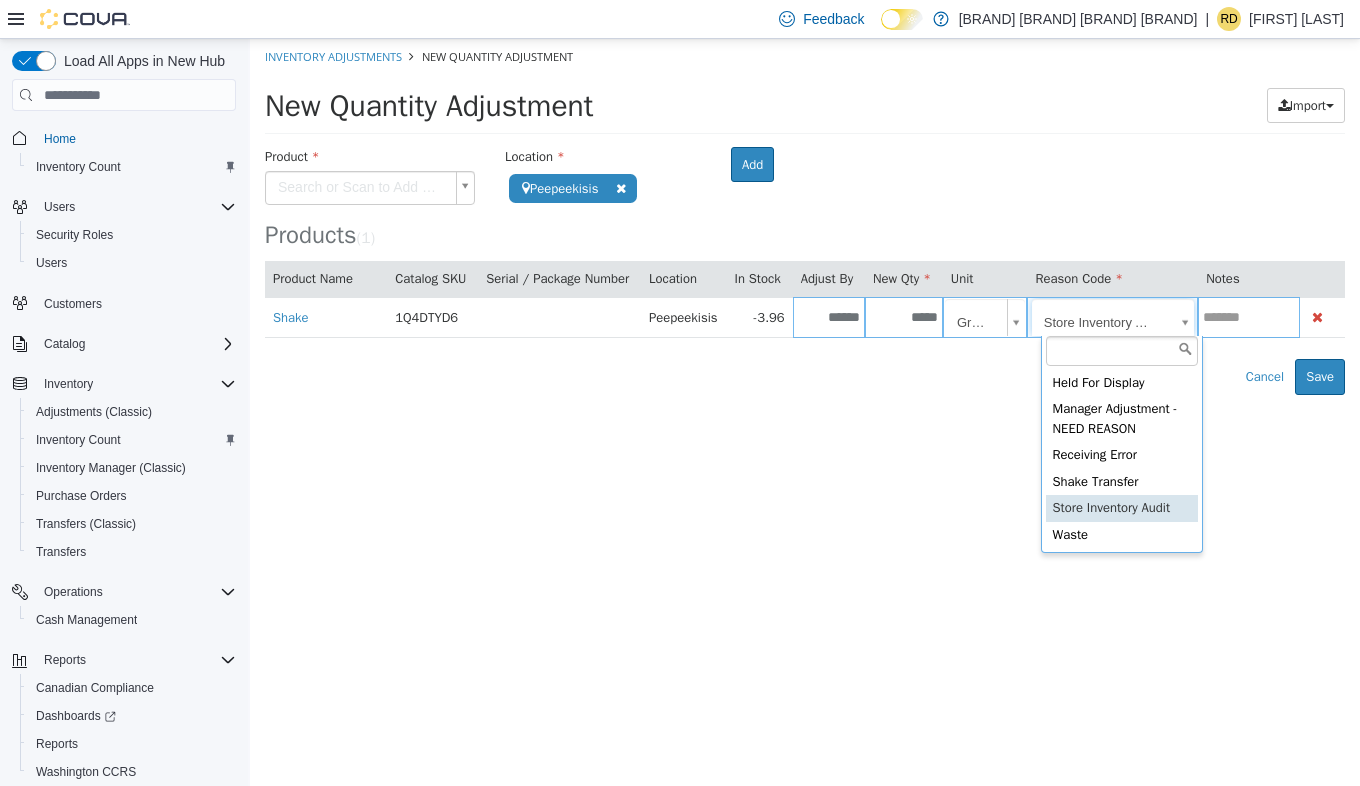 click on "**********" at bounding box center [805, 217] 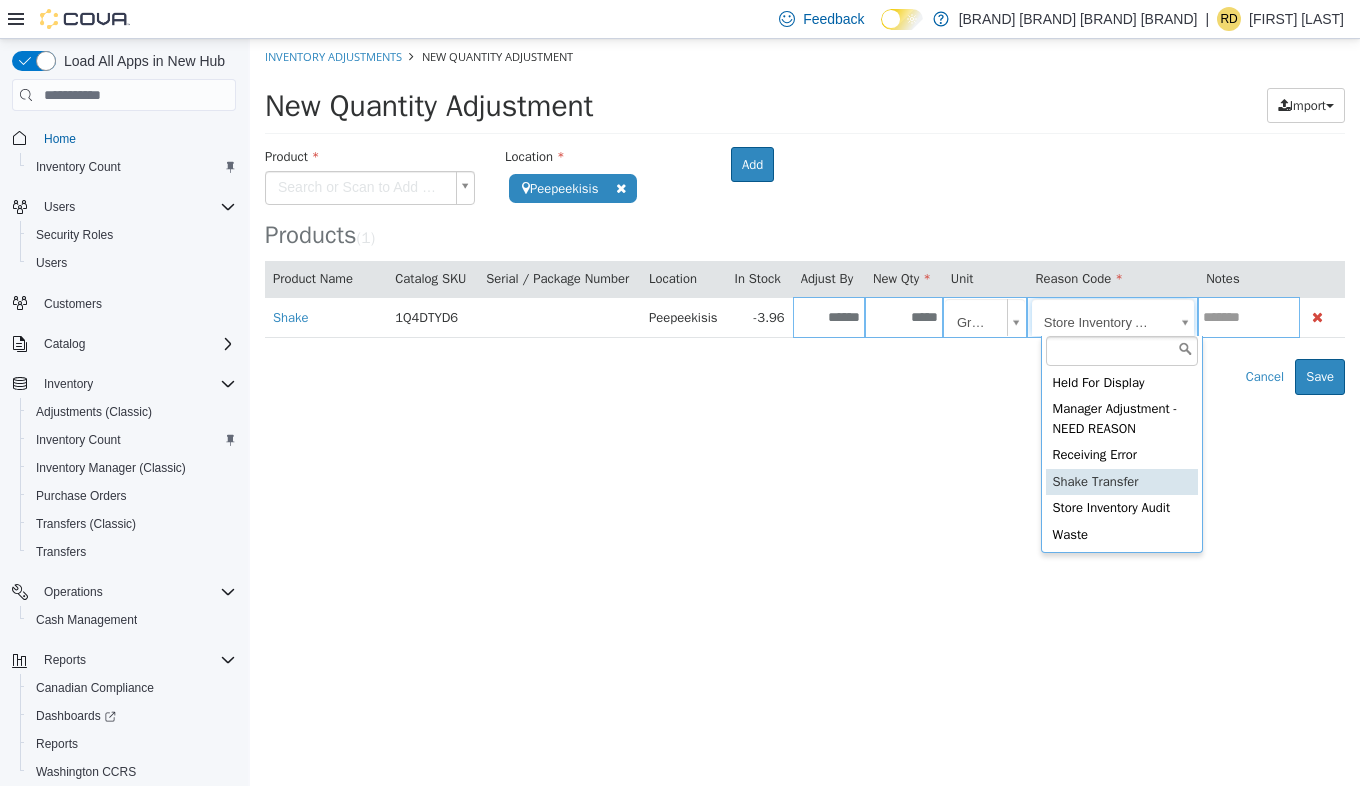 drag, startPoint x: 1124, startPoint y: 473, endPoint x: 1157, endPoint y: 491, distance: 37.589893 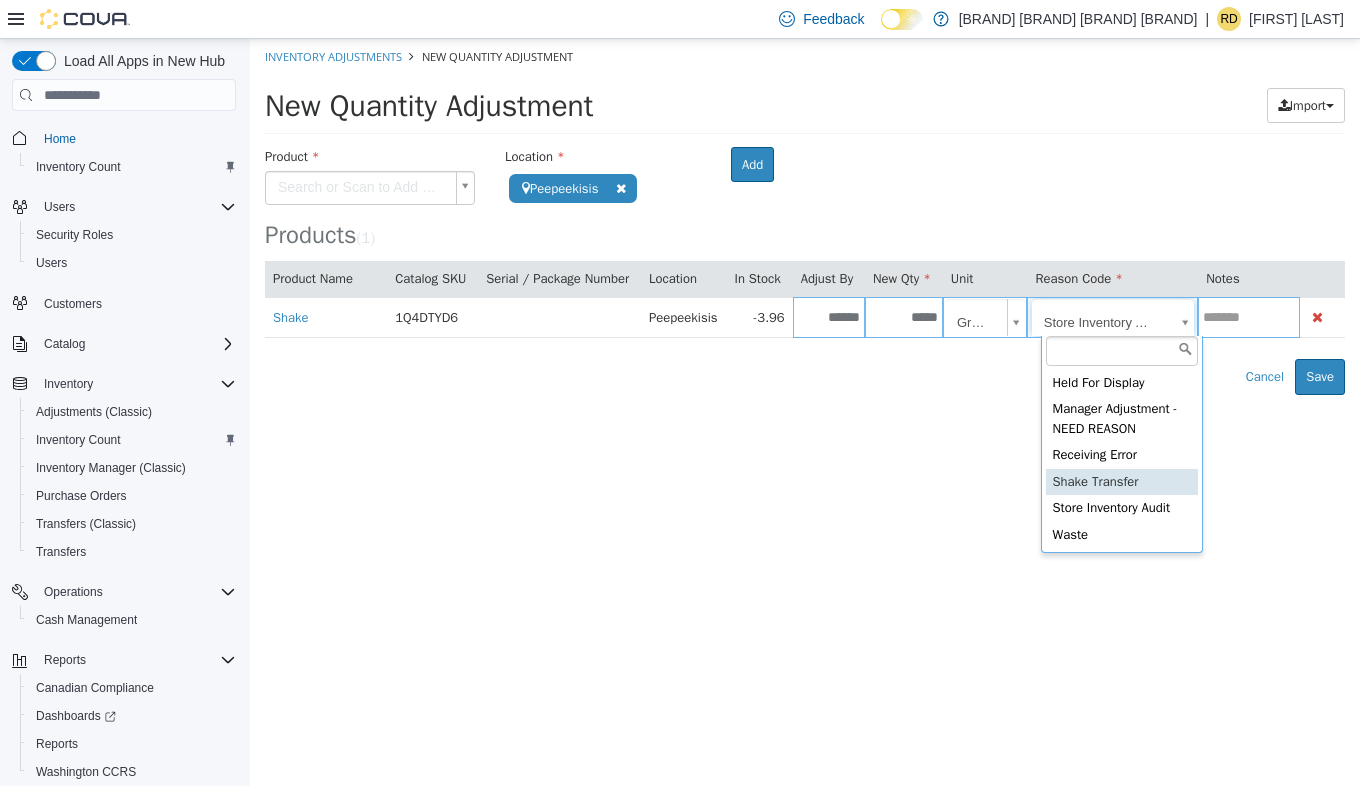 type on "**********" 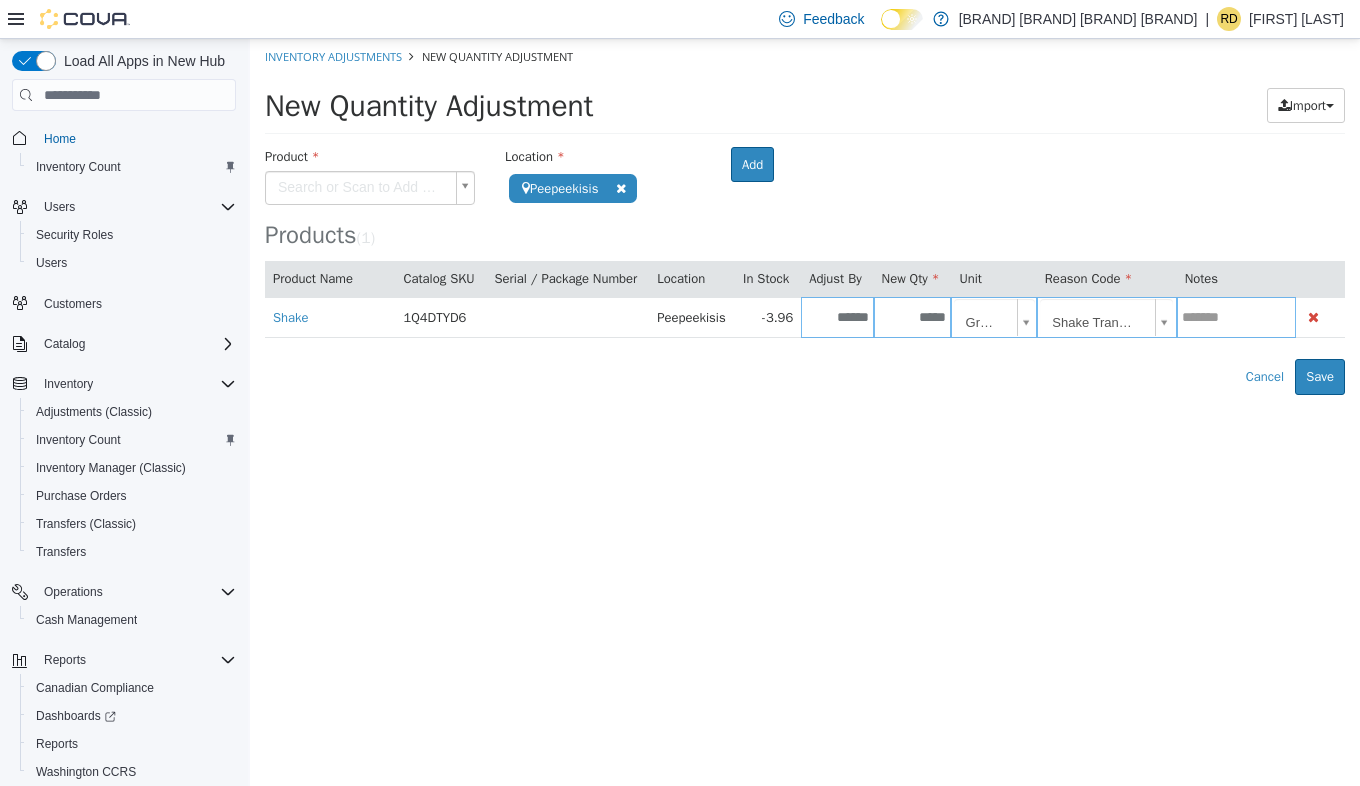 click on "**********" at bounding box center (805, 217) 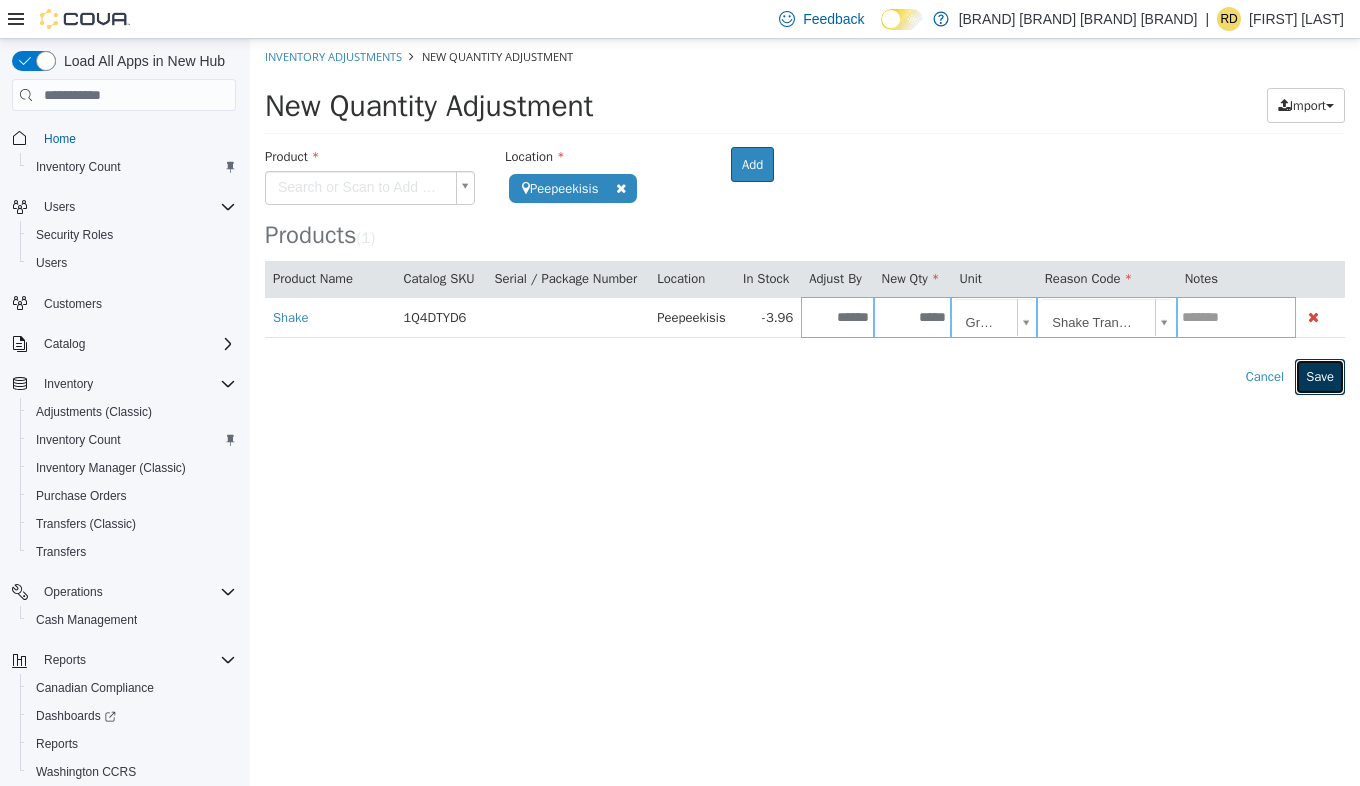 click on "Save" at bounding box center (1320, 377) 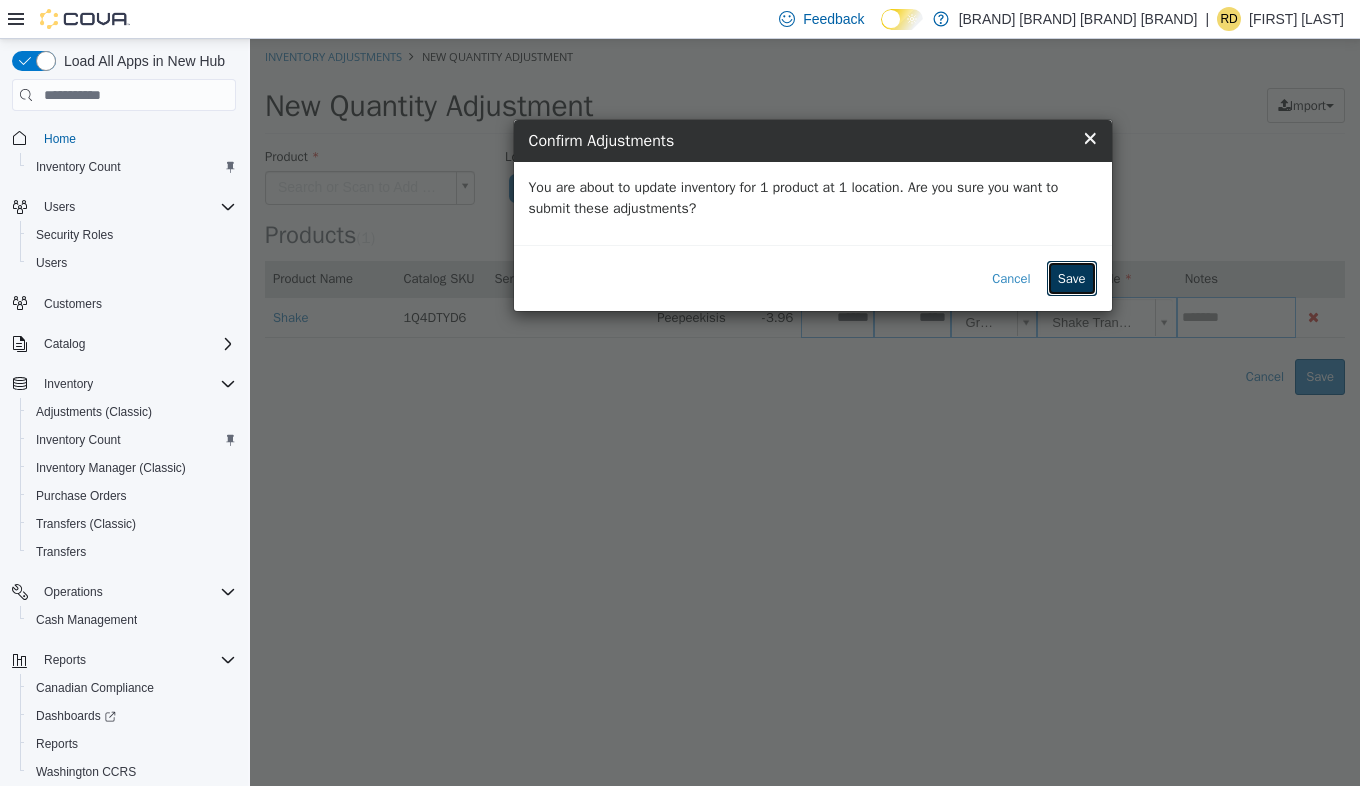 click on "Save" at bounding box center (1072, 279) 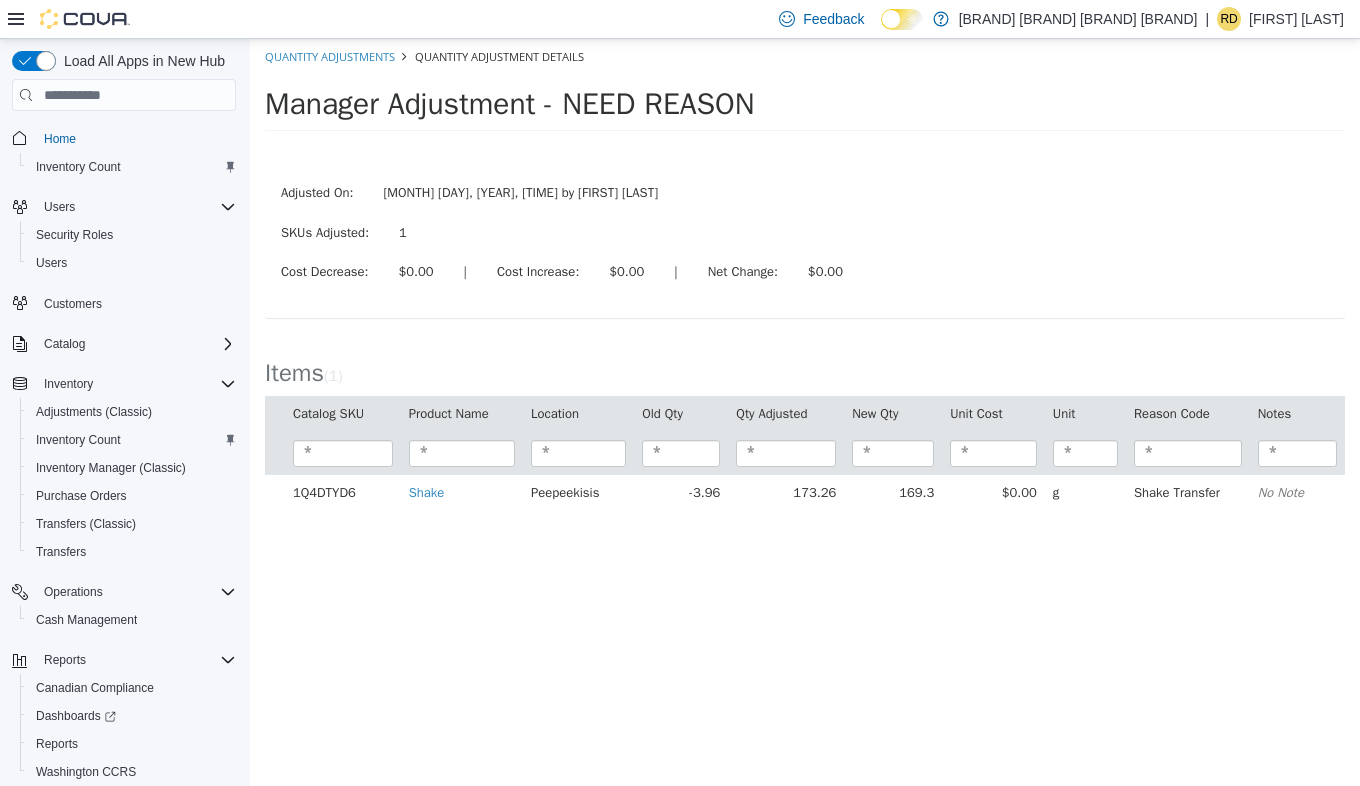 click on "Cost Decrease:  $0.00 | Cost Increase:  $0.00 | Net Change:  $0.00" at bounding box center [805, 274] 